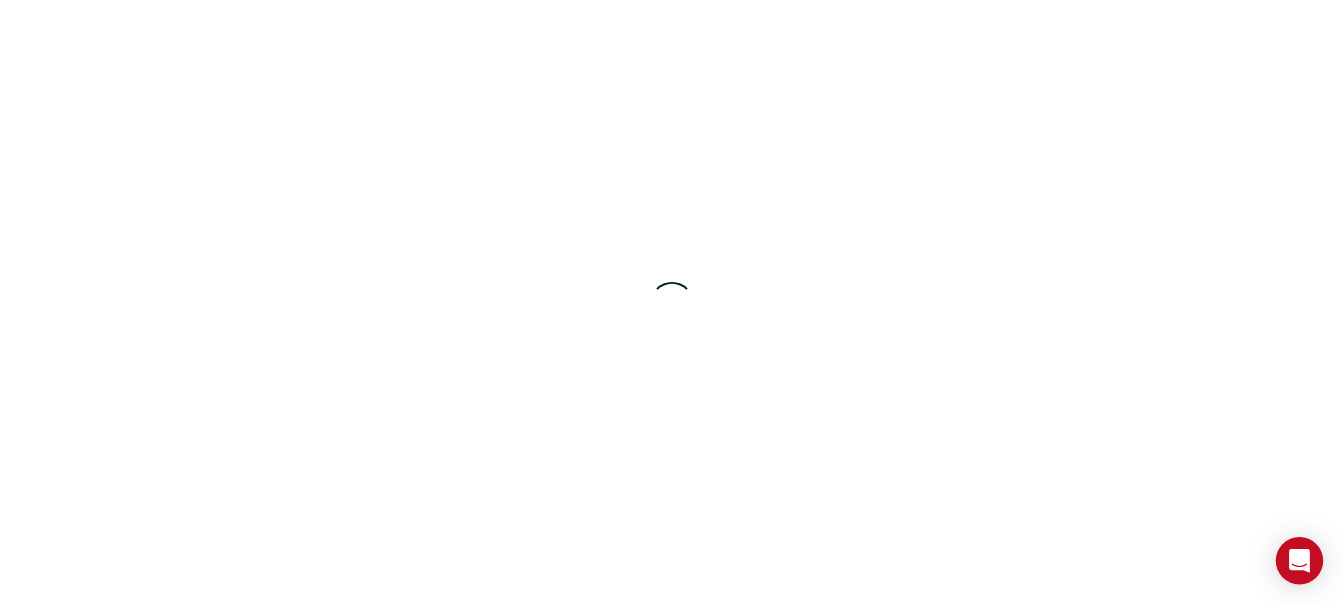 scroll, scrollTop: 0, scrollLeft: 0, axis: both 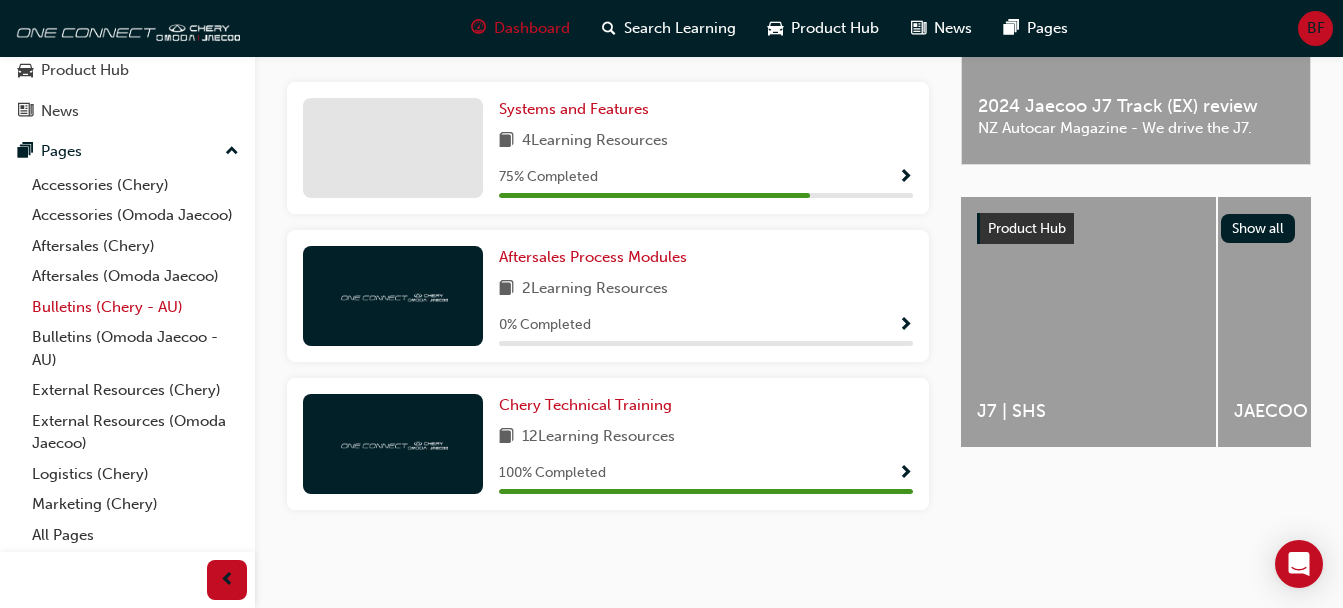 click on "Bulletins (Chery - AU)" at bounding box center [135, 307] 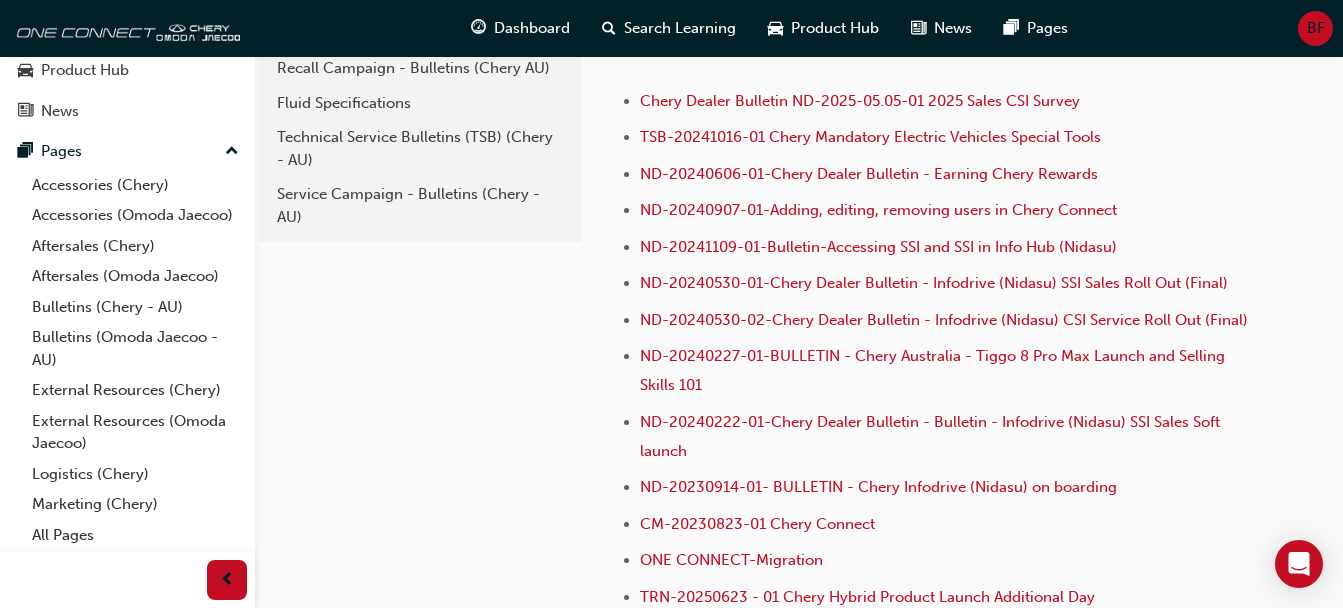 scroll, scrollTop: 489, scrollLeft: 0, axis: vertical 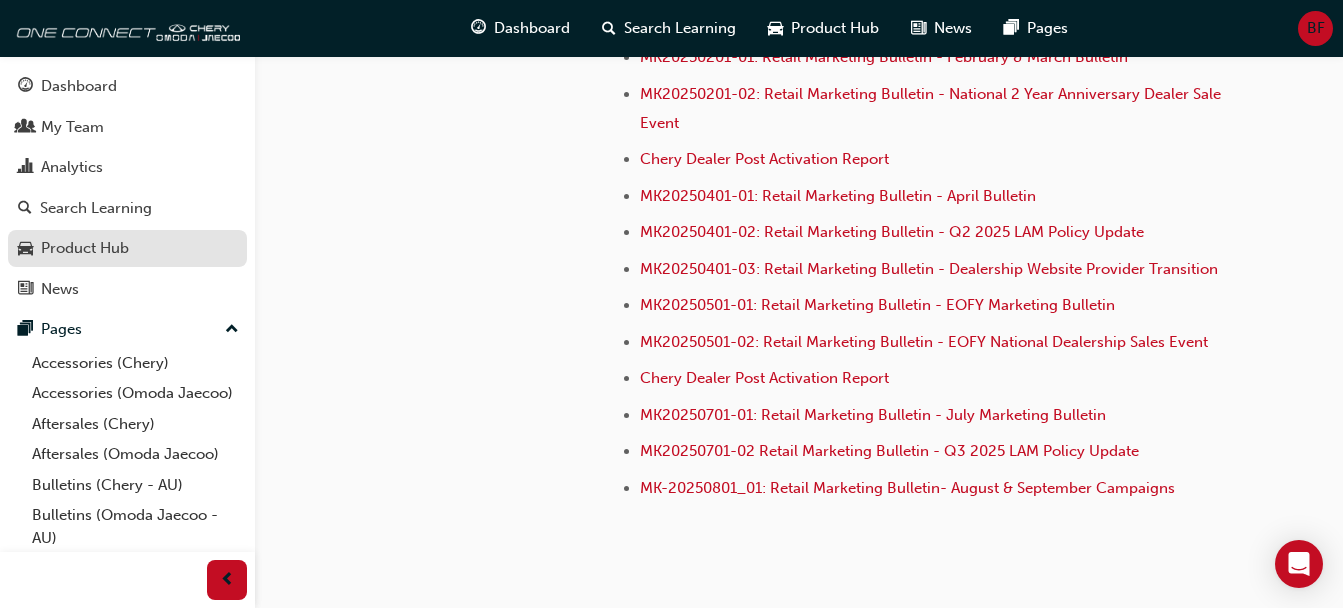 click on "Product Hub" at bounding box center (127, 248) 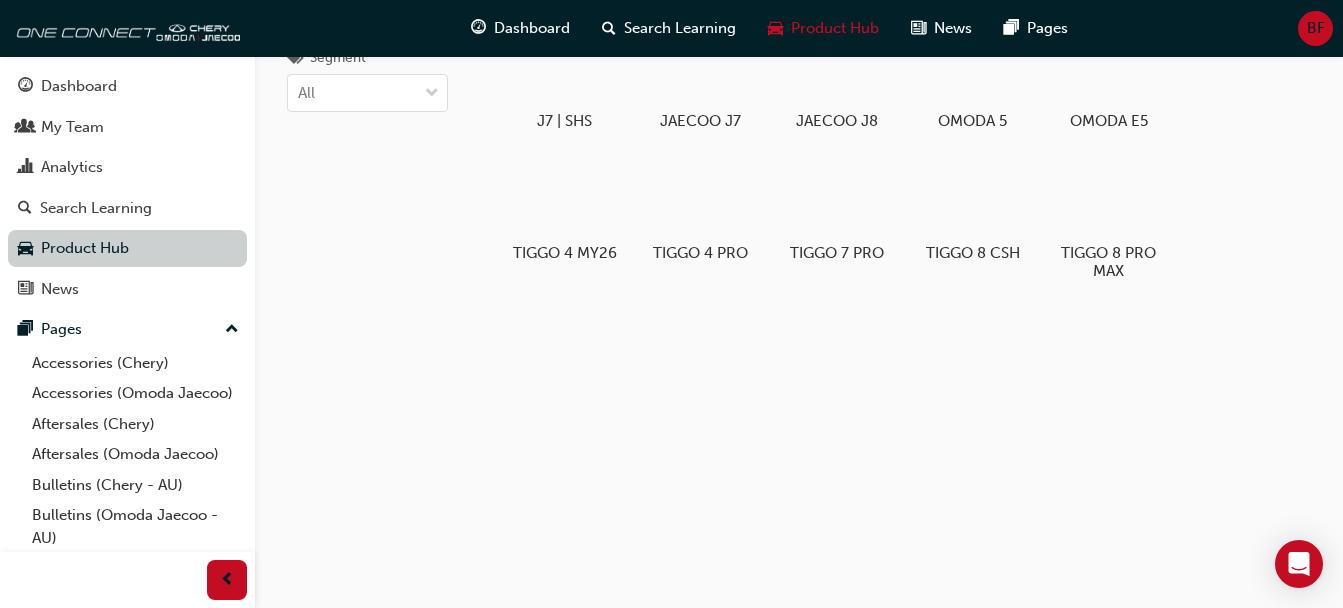 scroll, scrollTop: 0, scrollLeft: 0, axis: both 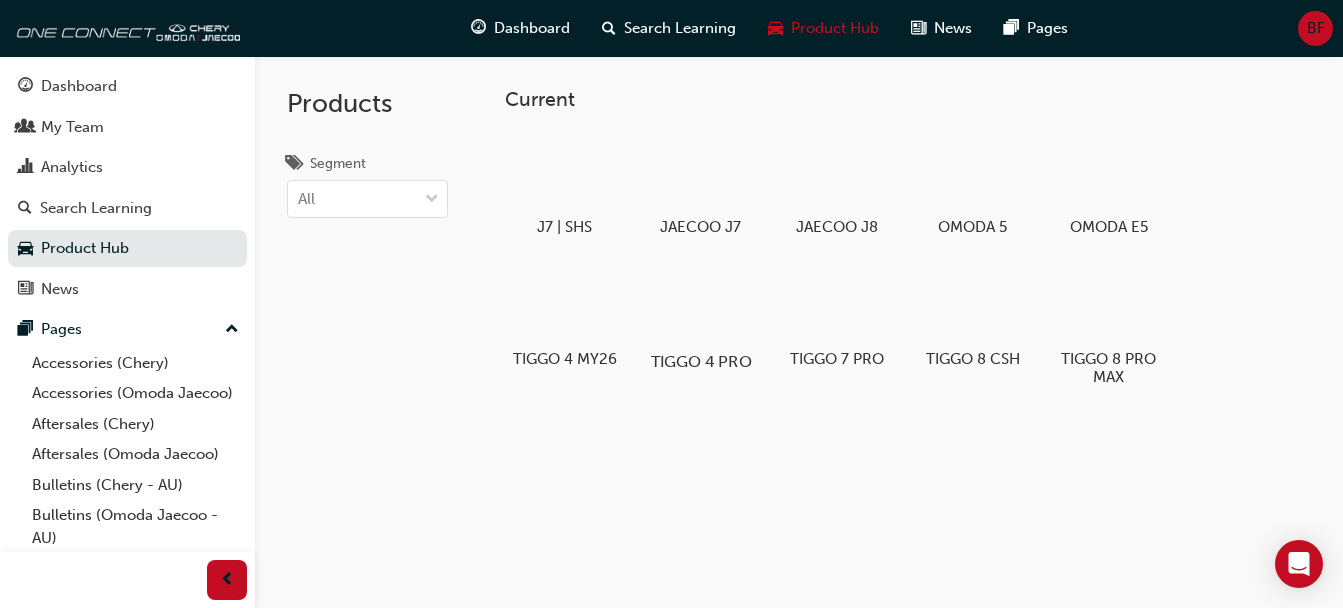 click at bounding box center (700, 304) 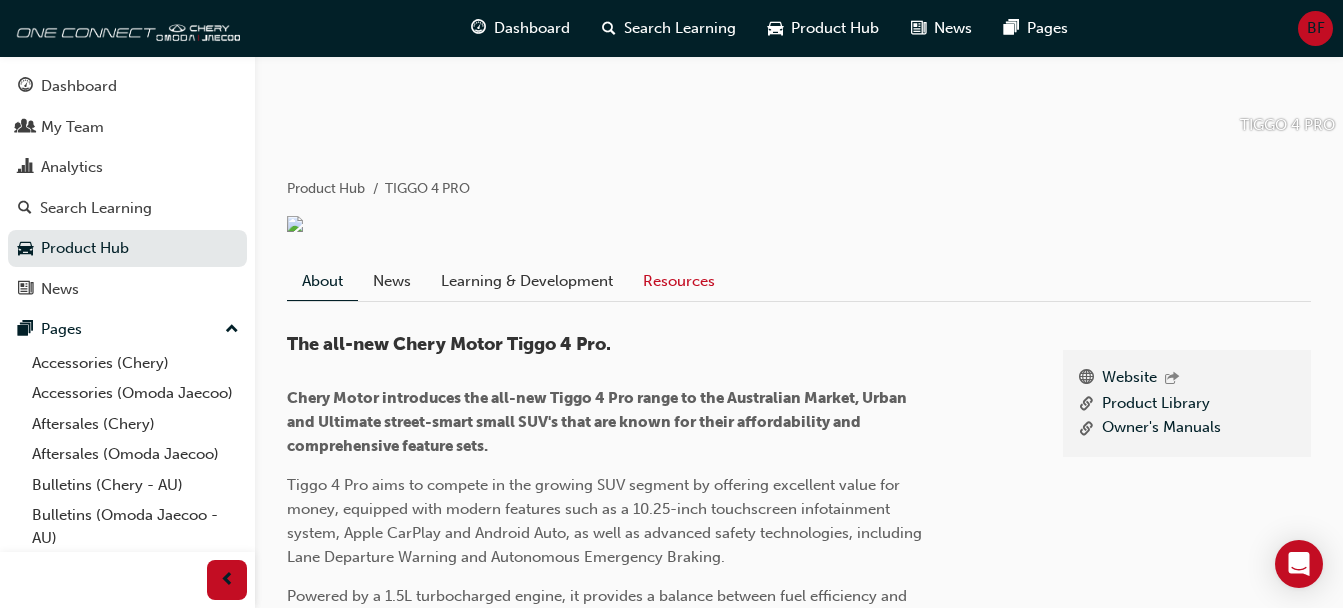 scroll, scrollTop: 273, scrollLeft: 0, axis: vertical 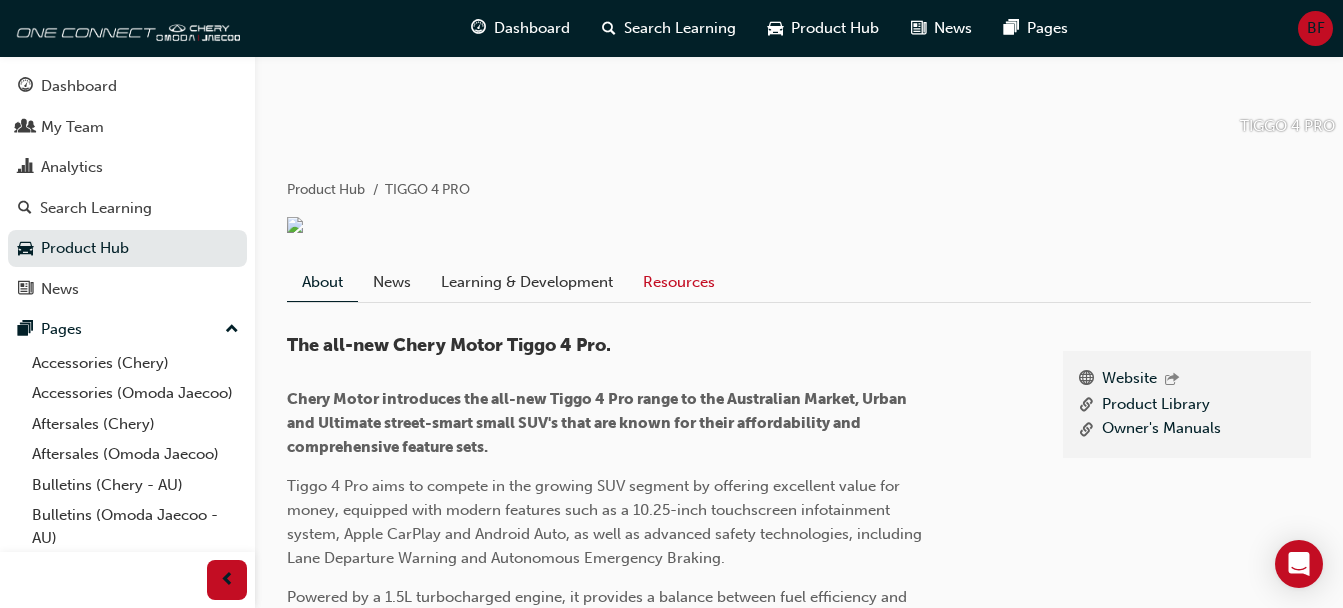 click on "Resources" at bounding box center [679, 283] 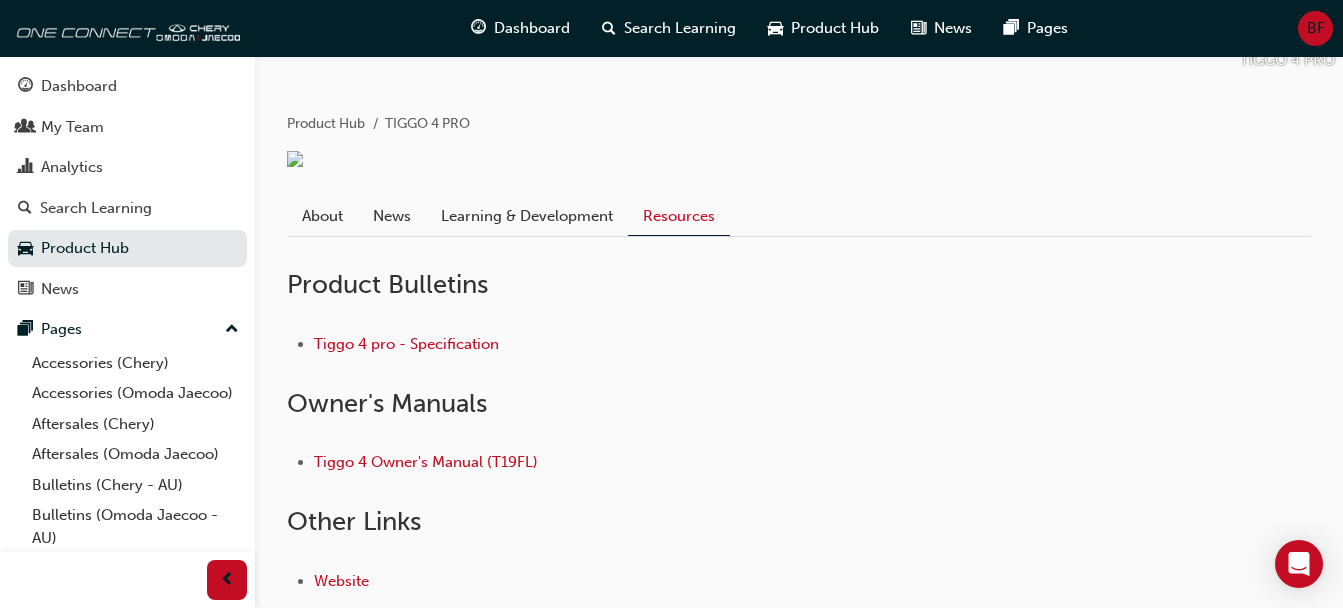 scroll, scrollTop: 334, scrollLeft: 0, axis: vertical 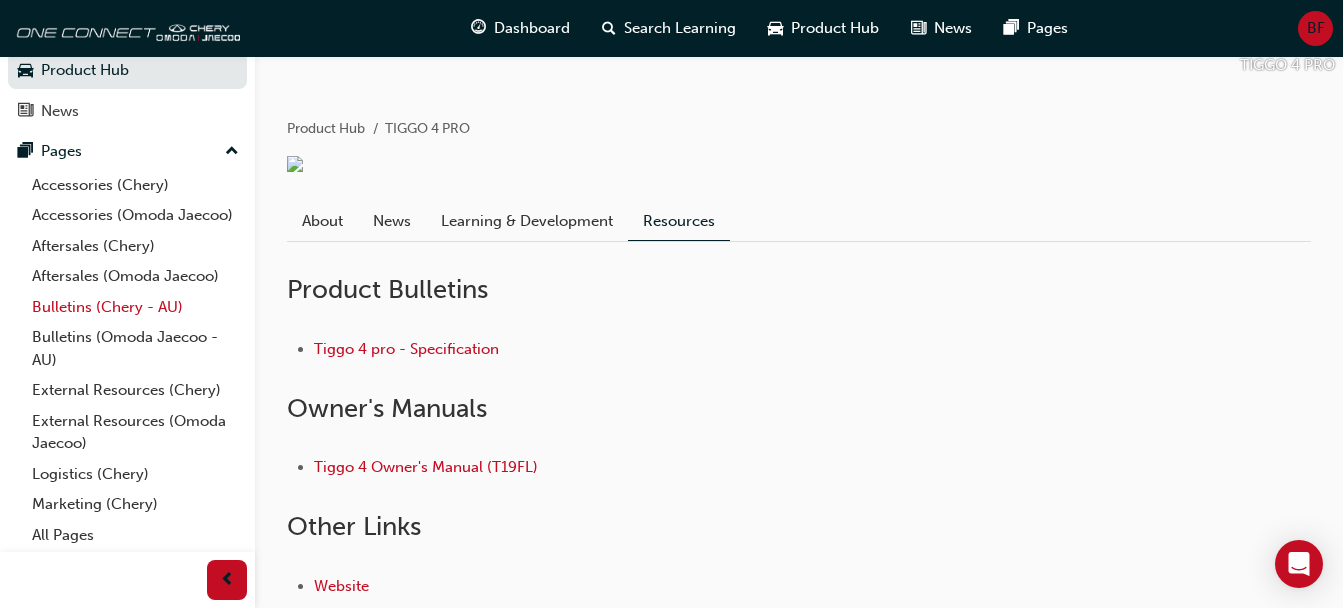 click on "Bulletins (Chery - AU)" at bounding box center [135, 307] 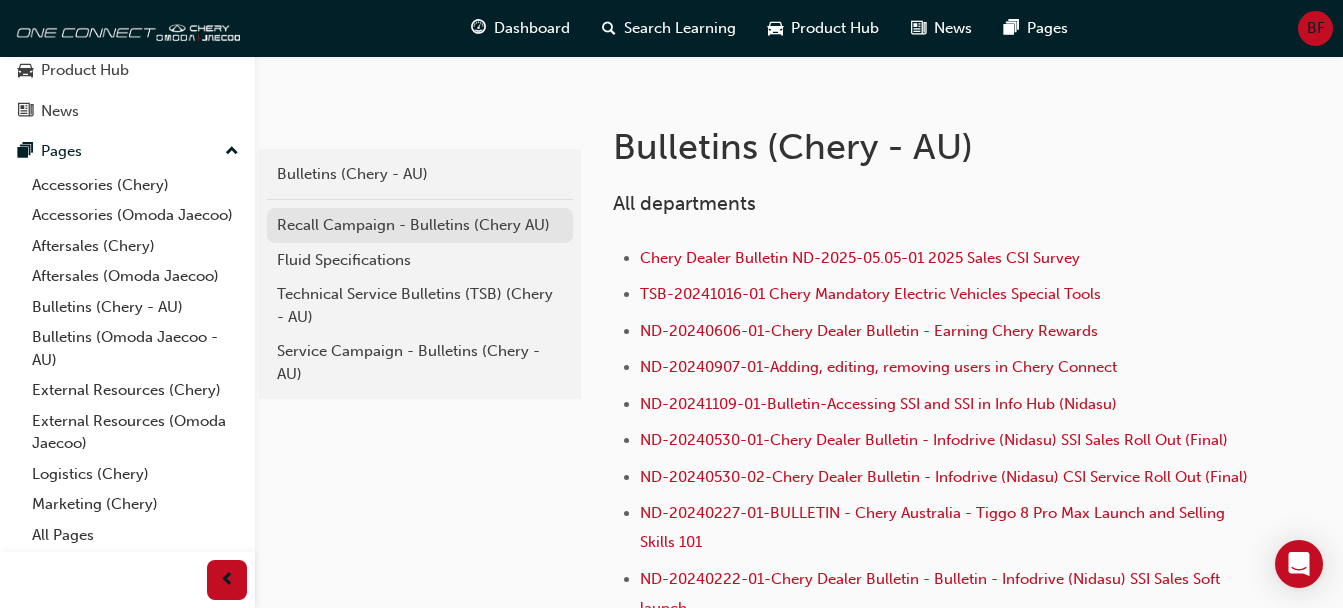 click on "Recall Campaign - Bulletins (Chery AU)" at bounding box center (420, 225) 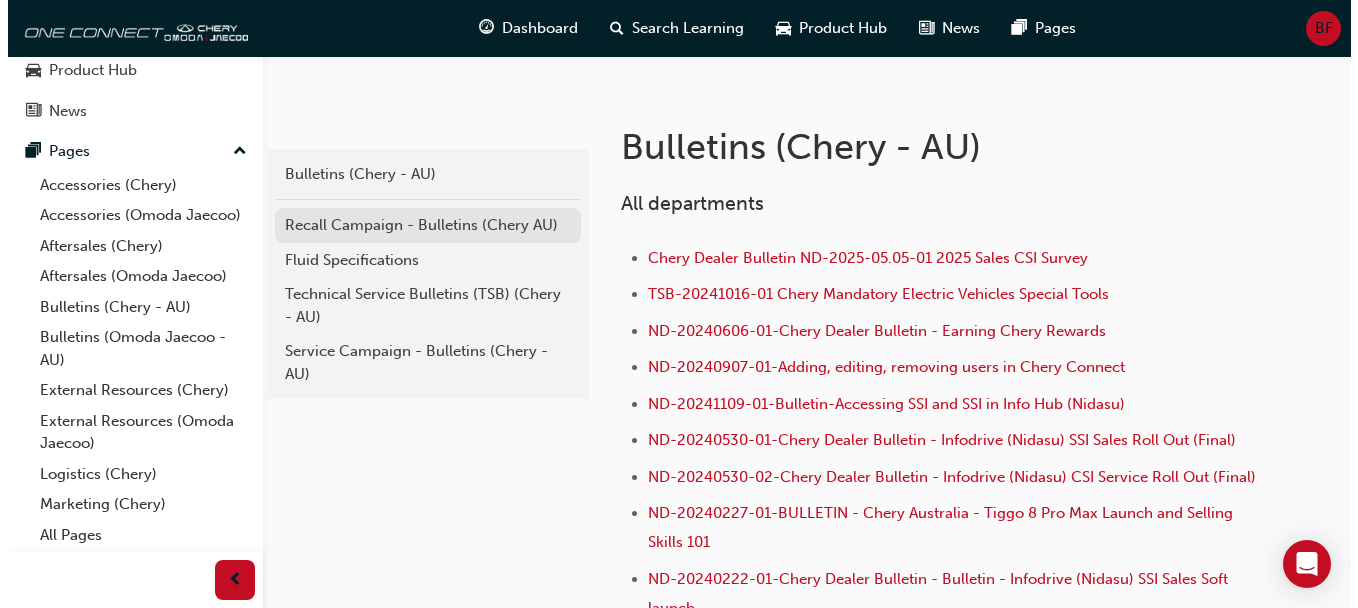 scroll, scrollTop: 0, scrollLeft: 0, axis: both 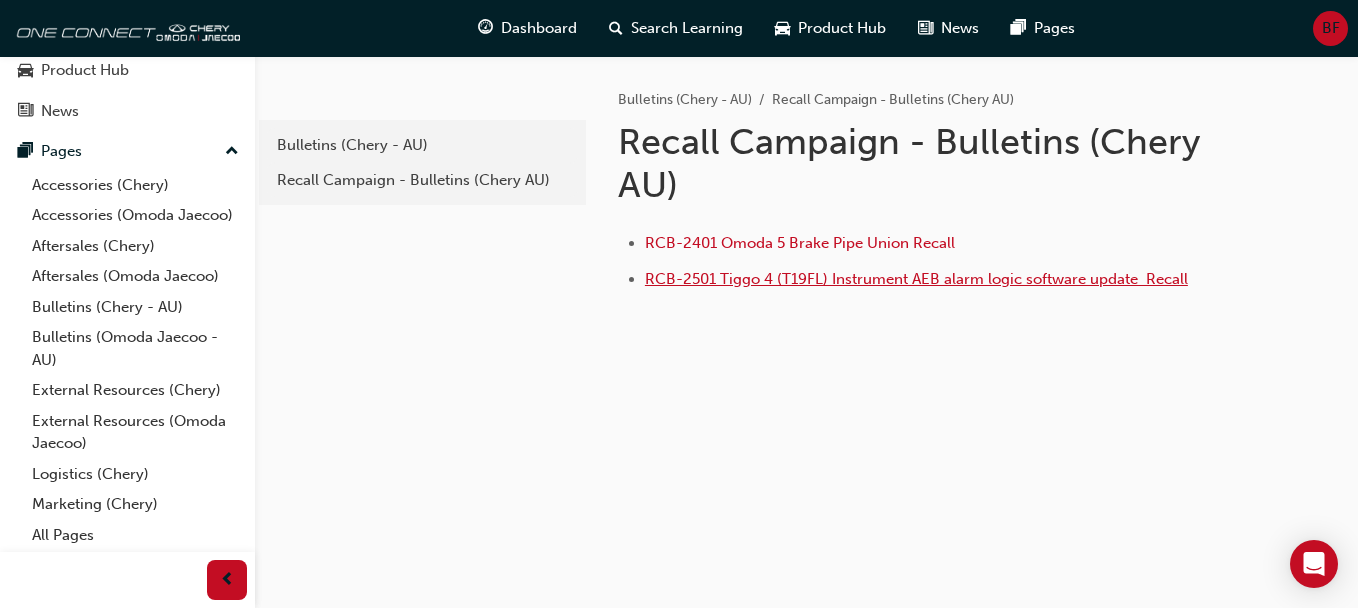 click on "RCB-2501 Tiggo 4 (T19FL) Instrument AEB alarm logic software update ﻿ Recall" at bounding box center (916, 279) 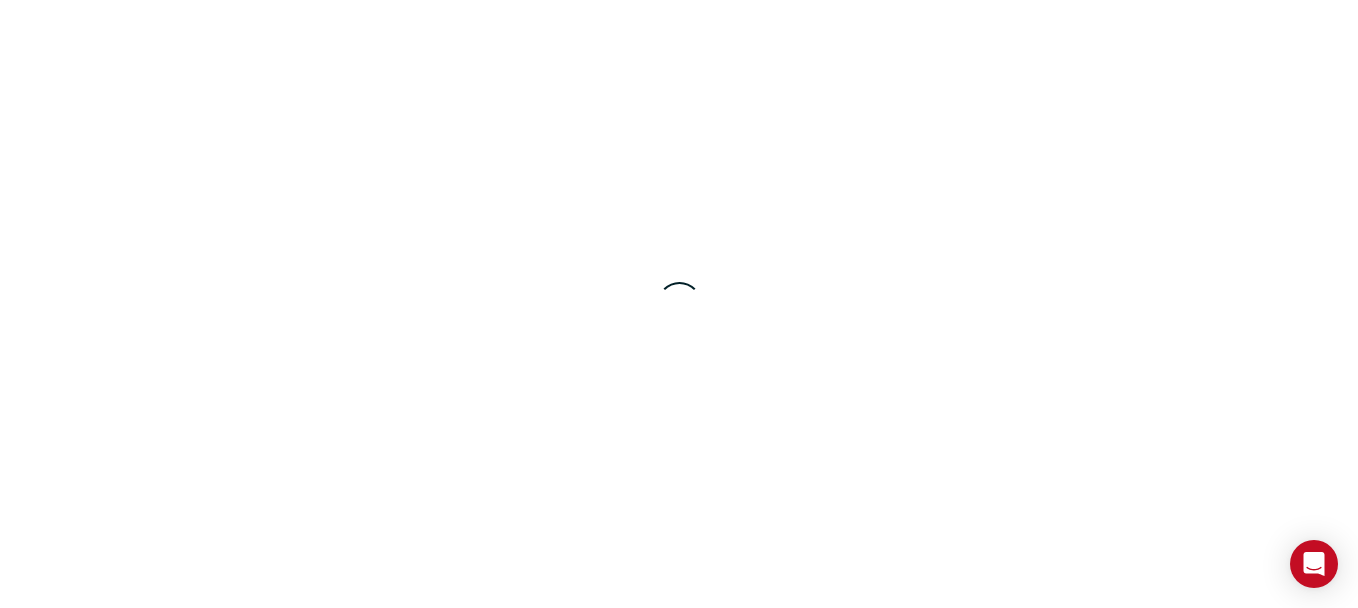 scroll, scrollTop: 0, scrollLeft: 0, axis: both 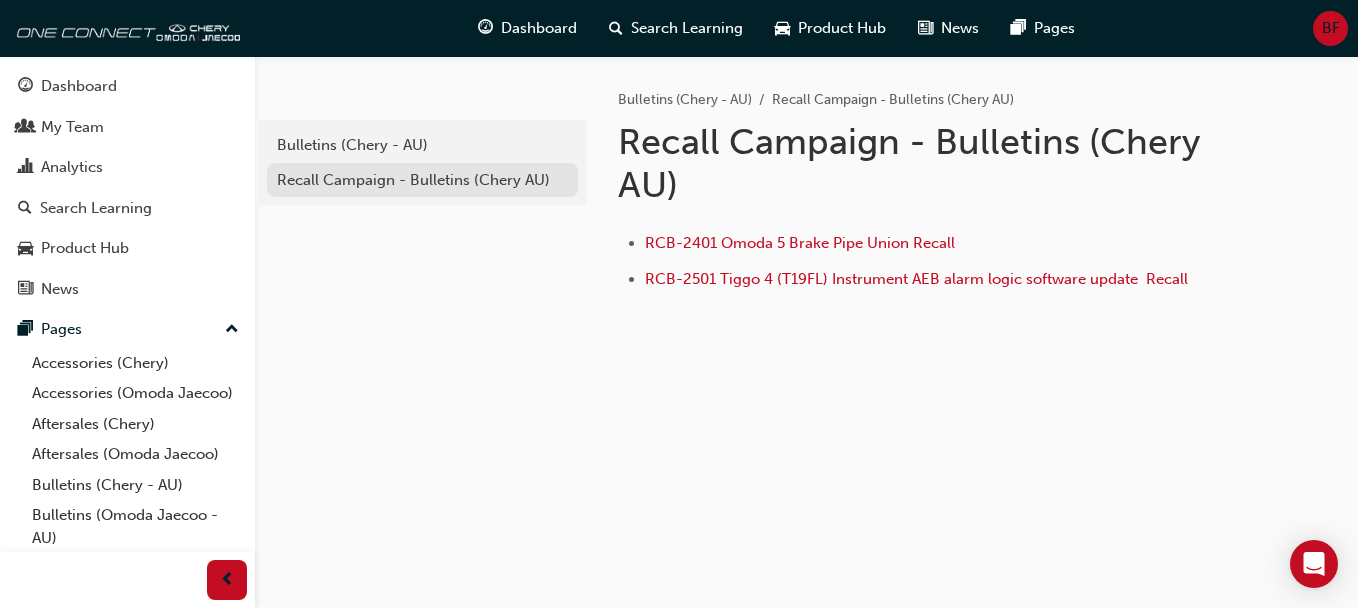 click on "Recall Campaign - Bulletins (Chery AU)" at bounding box center (422, 180) 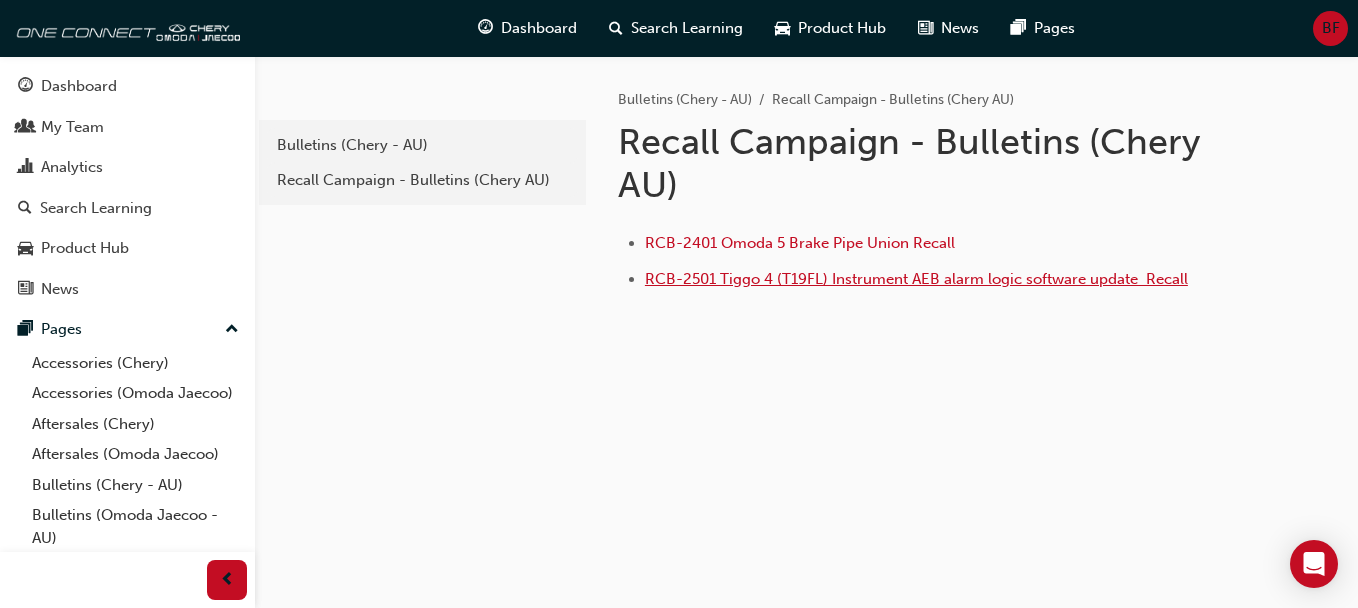 click on "RCB-2501 Tiggo 4 (T19FL) Instrument AEB alarm logic software update ﻿ Recall" at bounding box center (916, 279) 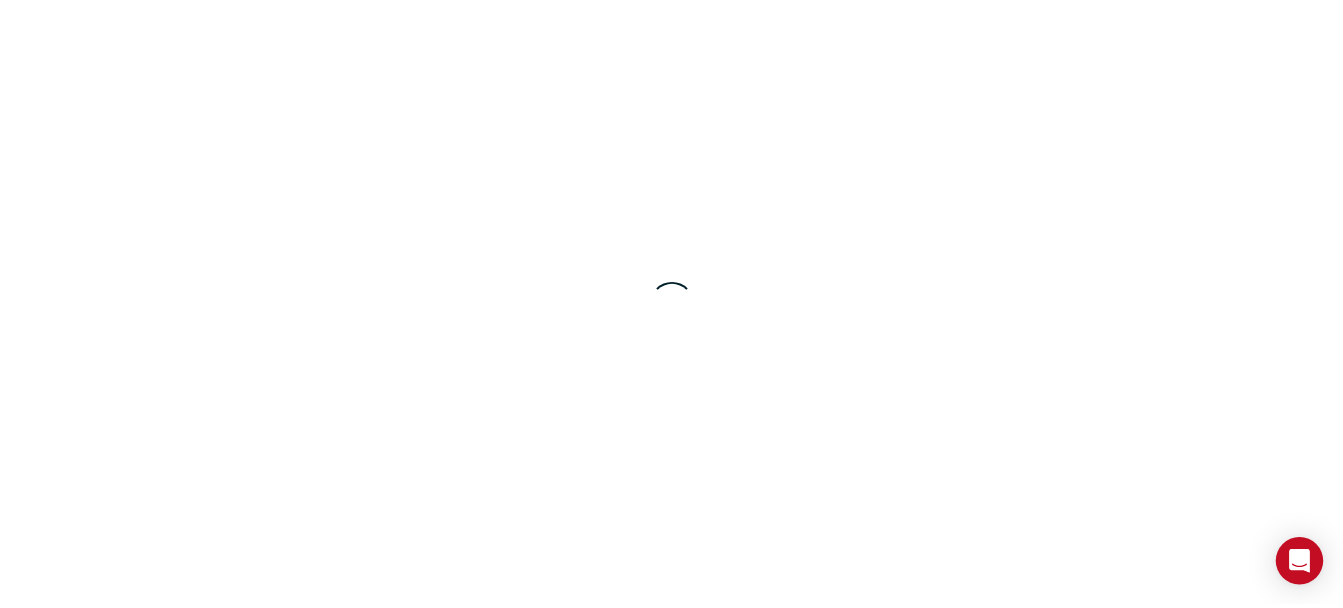 scroll, scrollTop: 0, scrollLeft: 0, axis: both 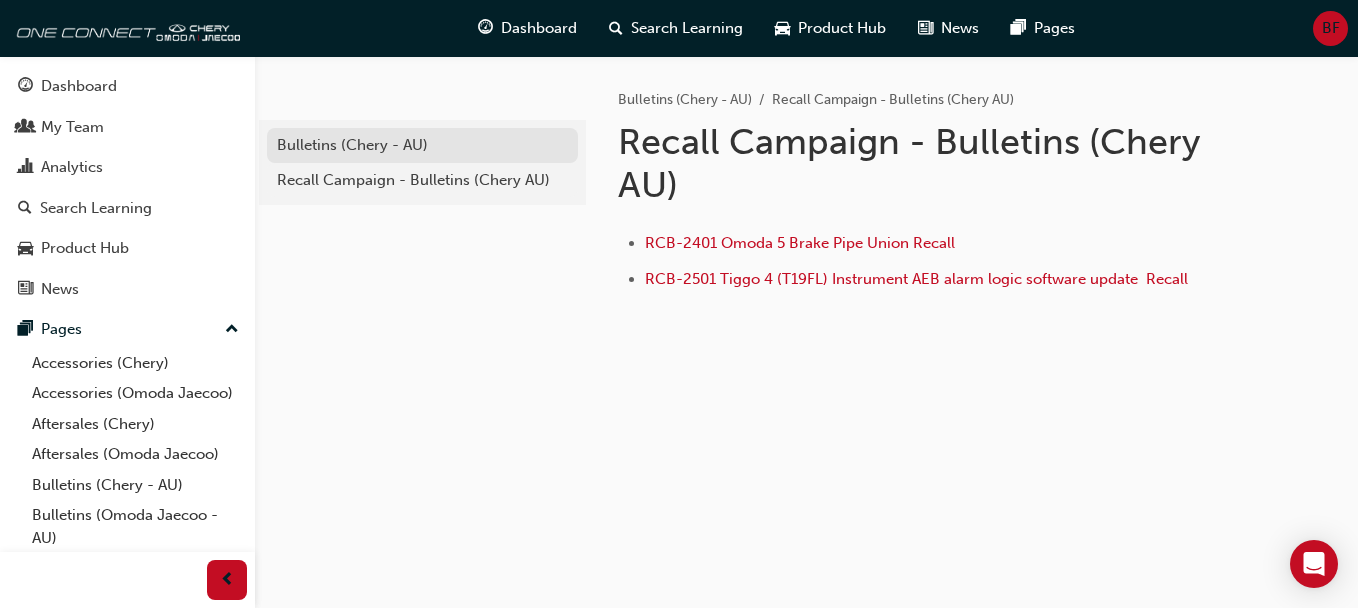 click on "Bulletins (Chery - AU)" at bounding box center [422, 145] 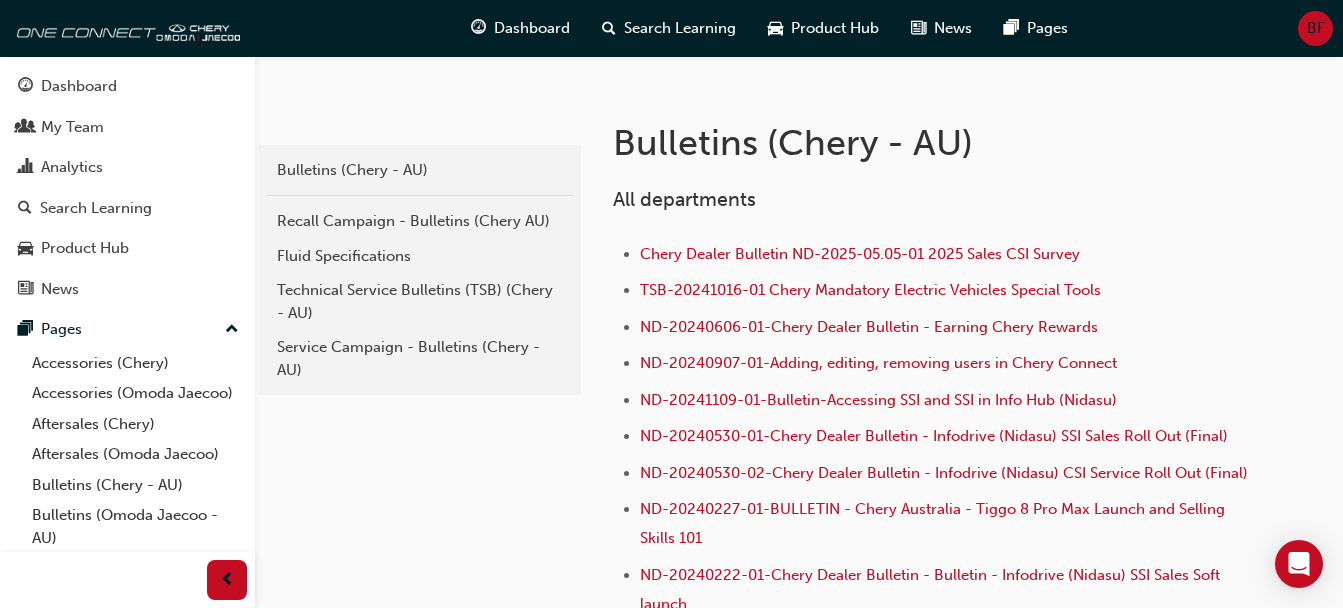 scroll, scrollTop: 341, scrollLeft: 0, axis: vertical 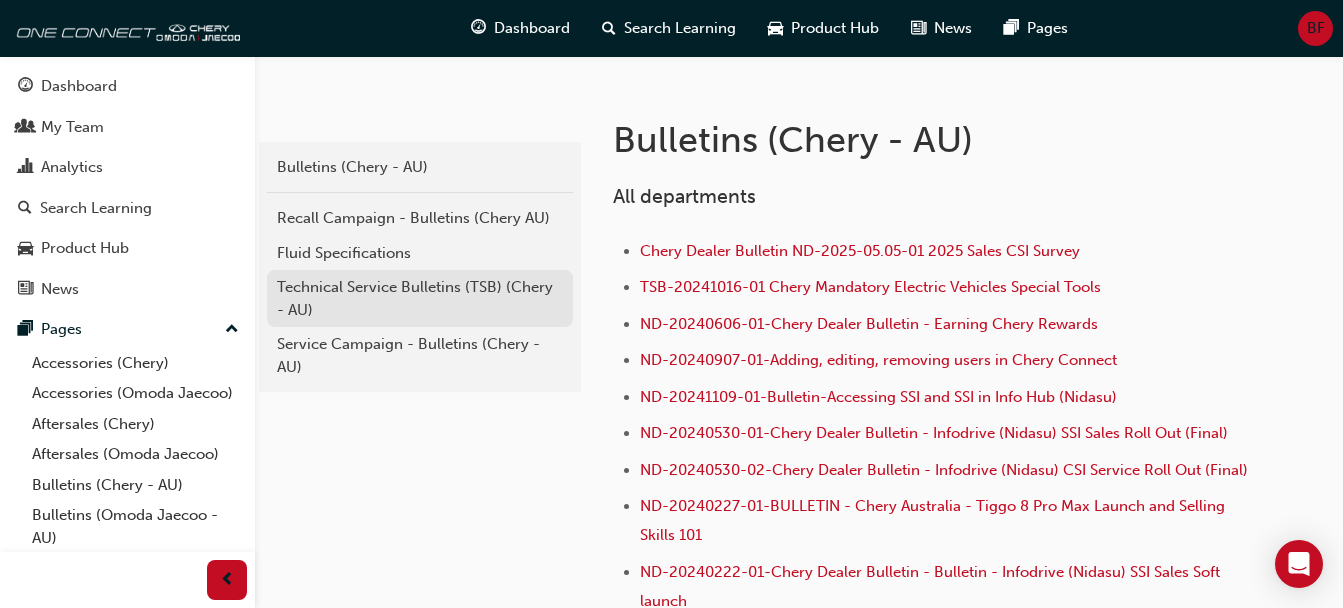 click on "Technical Service Bulletins (TSB) (Chery - AU)" at bounding box center [420, 298] 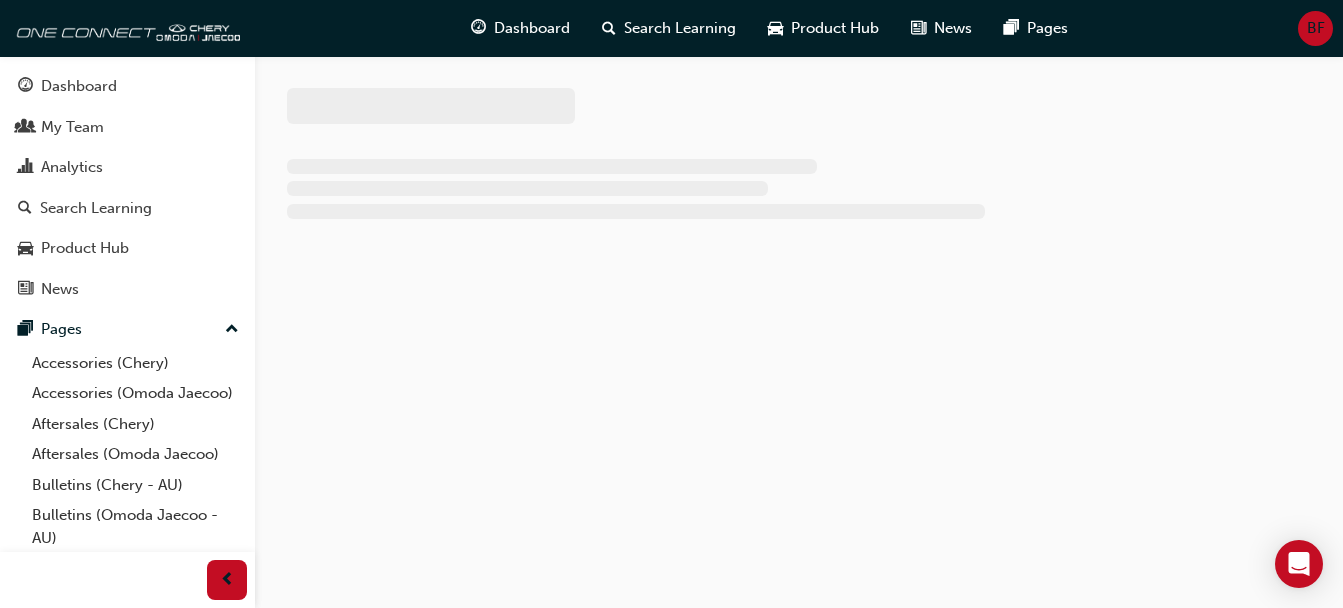 scroll, scrollTop: 0, scrollLeft: 0, axis: both 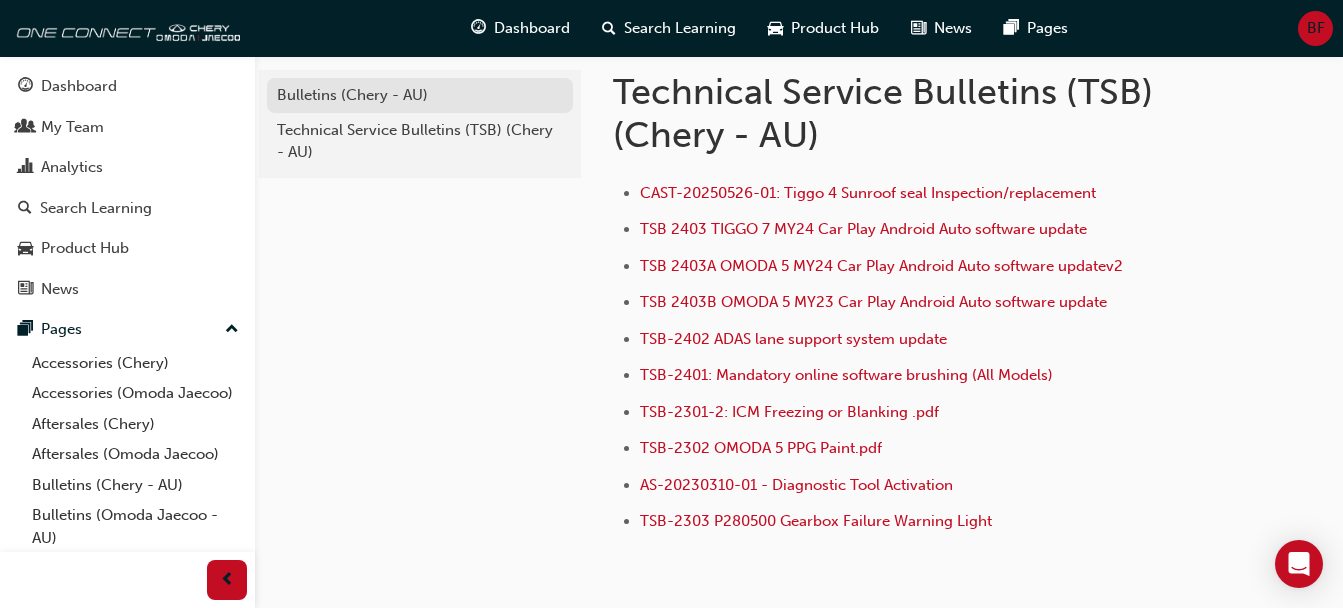 click on "Bulletins (Chery - AU)" at bounding box center (420, 95) 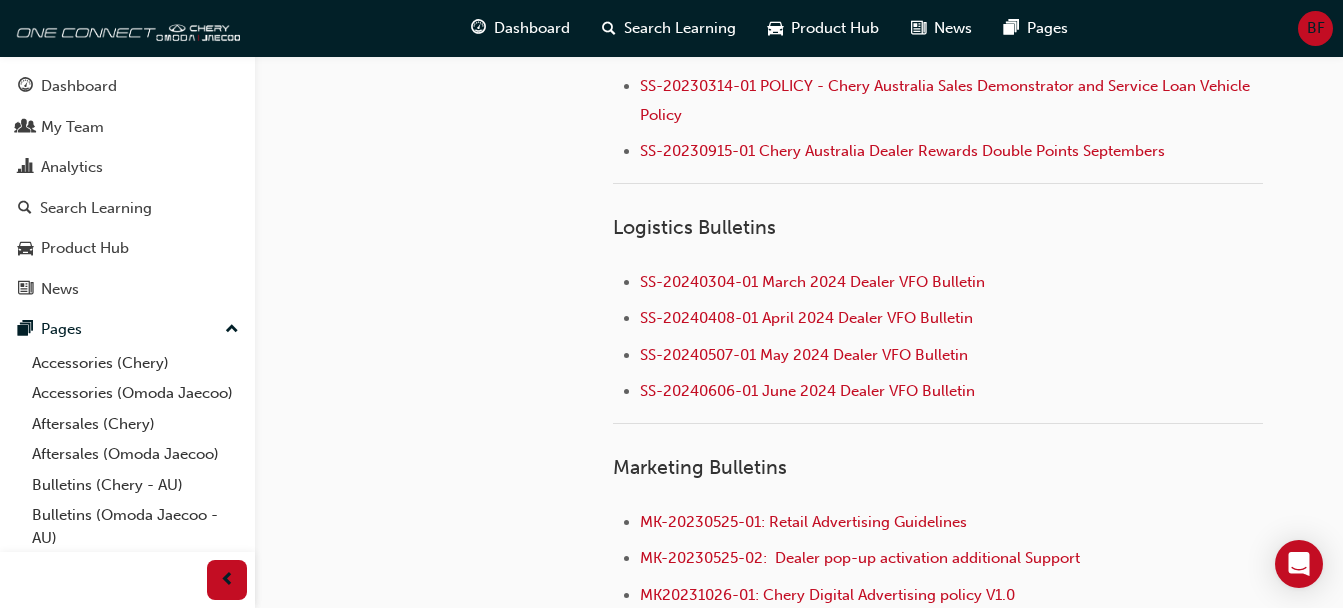 scroll, scrollTop: 2153, scrollLeft: 0, axis: vertical 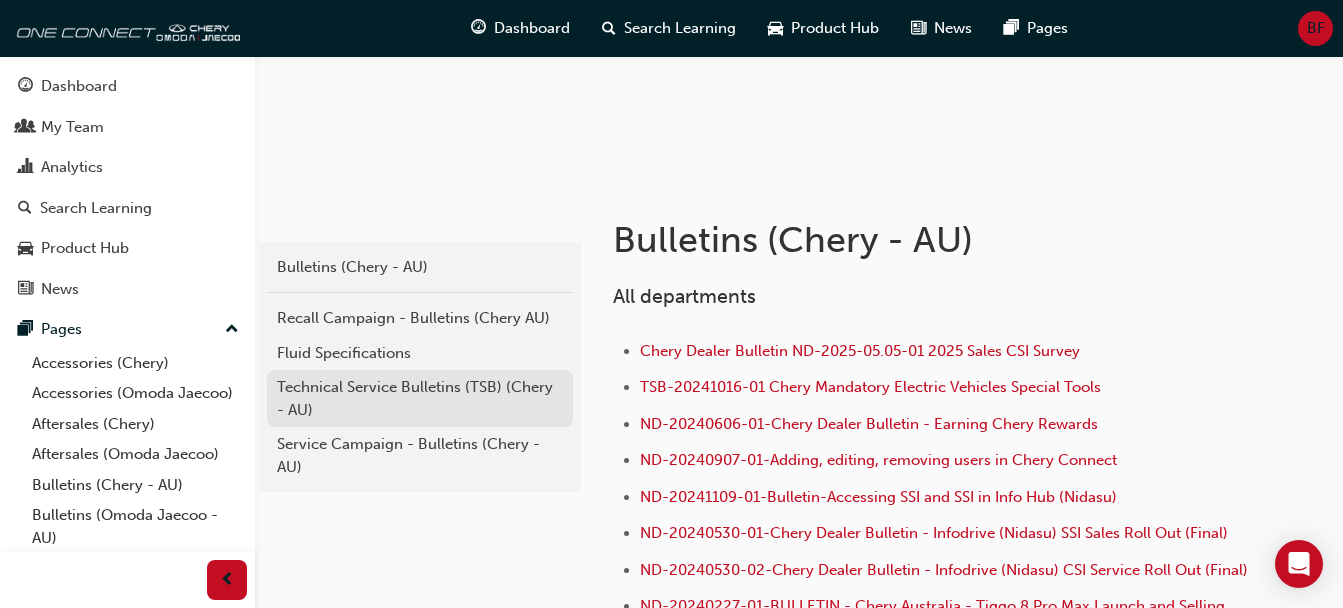 click on "Technical Service Bulletins (TSB) (Chery - AU)" at bounding box center [420, 398] 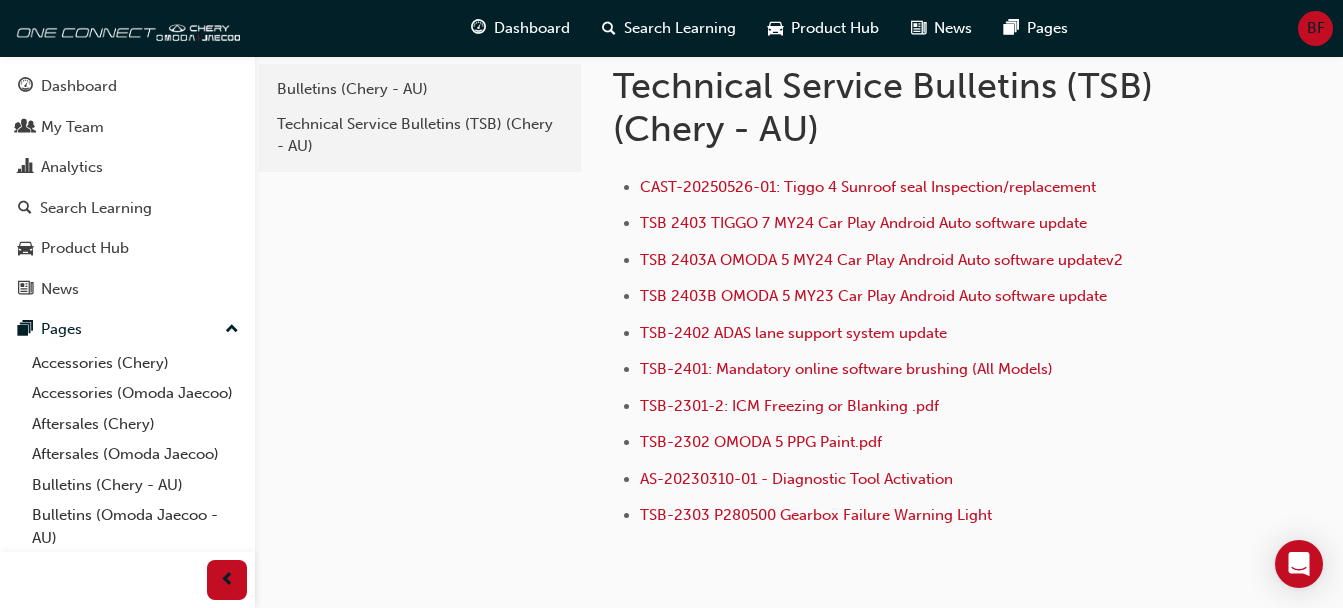 scroll, scrollTop: 55, scrollLeft: 0, axis: vertical 